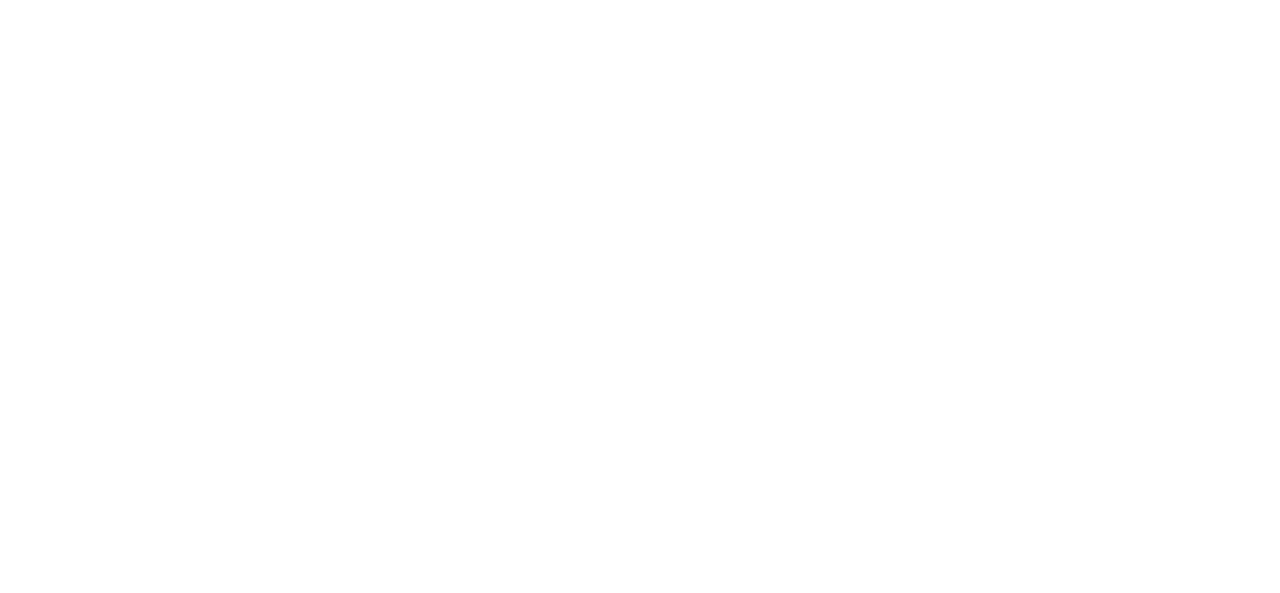 scroll, scrollTop: 0, scrollLeft: 0, axis: both 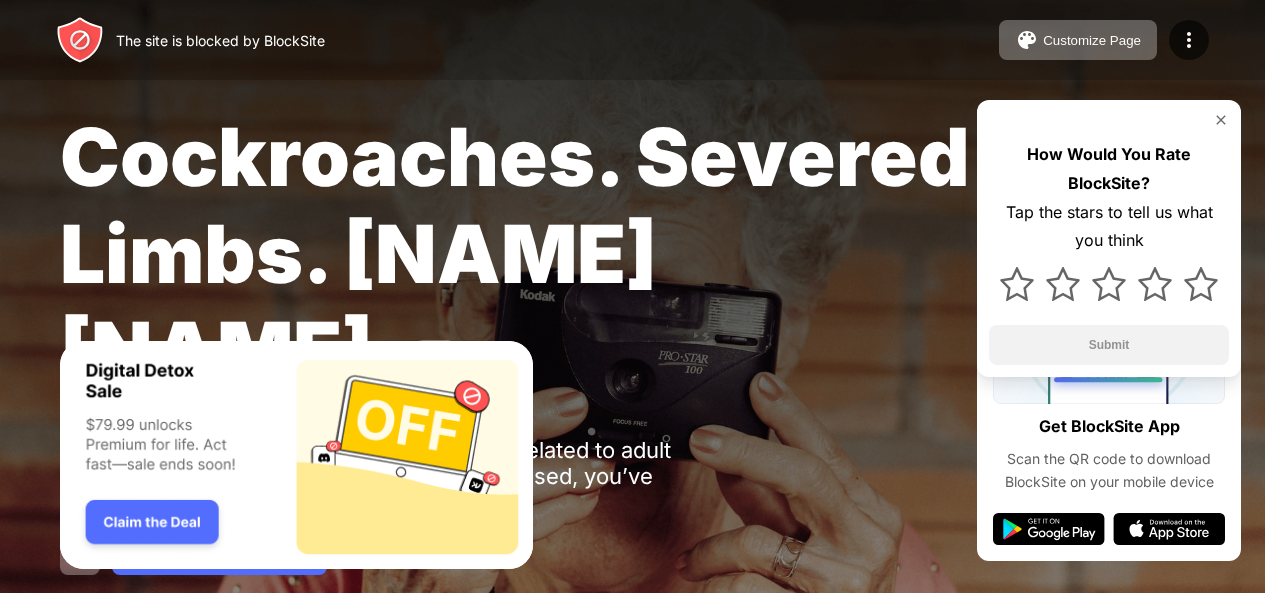 click at bounding box center [1221, 120] 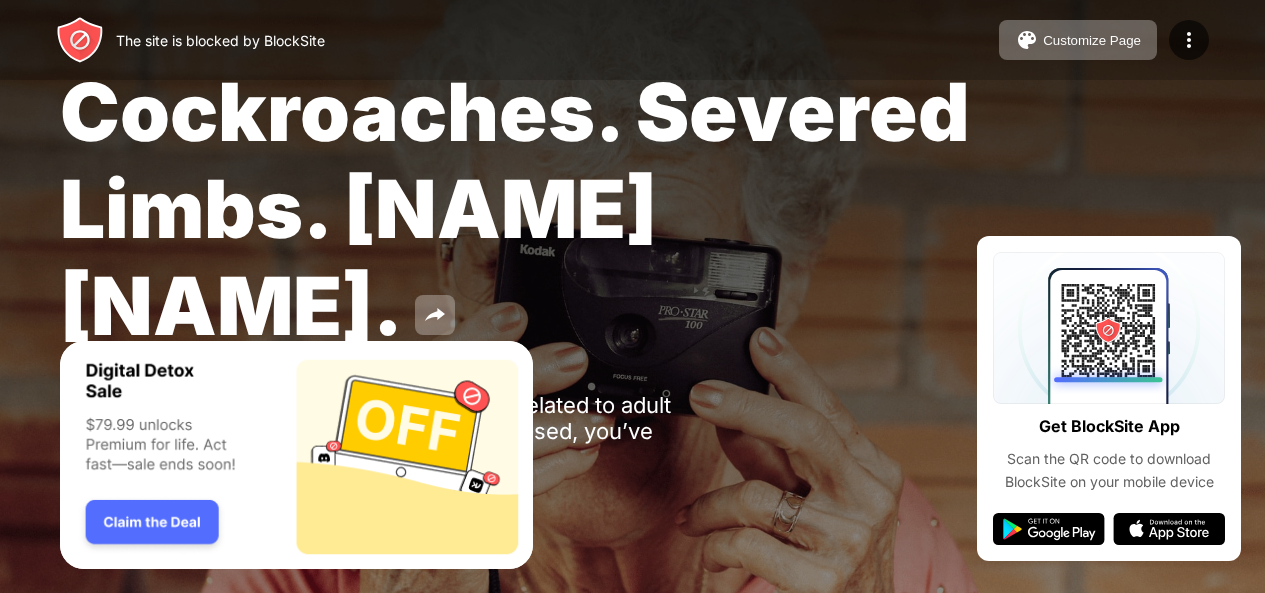 scroll, scrollTop: 0, scrollLeft: 0, axis: both 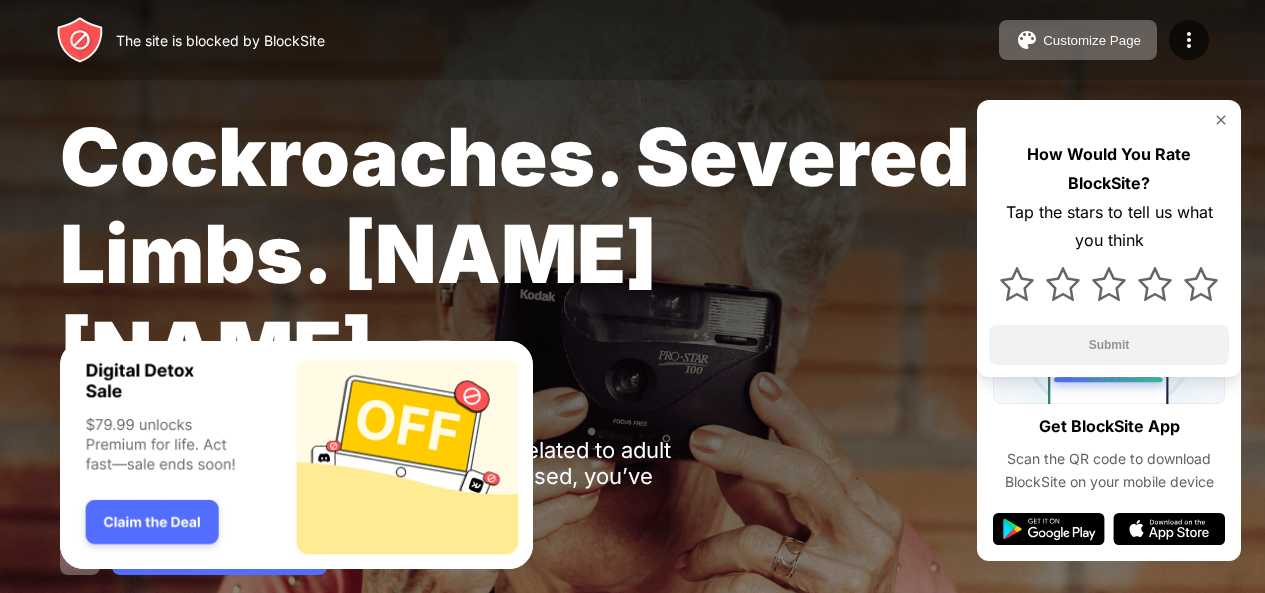 click at bounding box center [1221, 120] 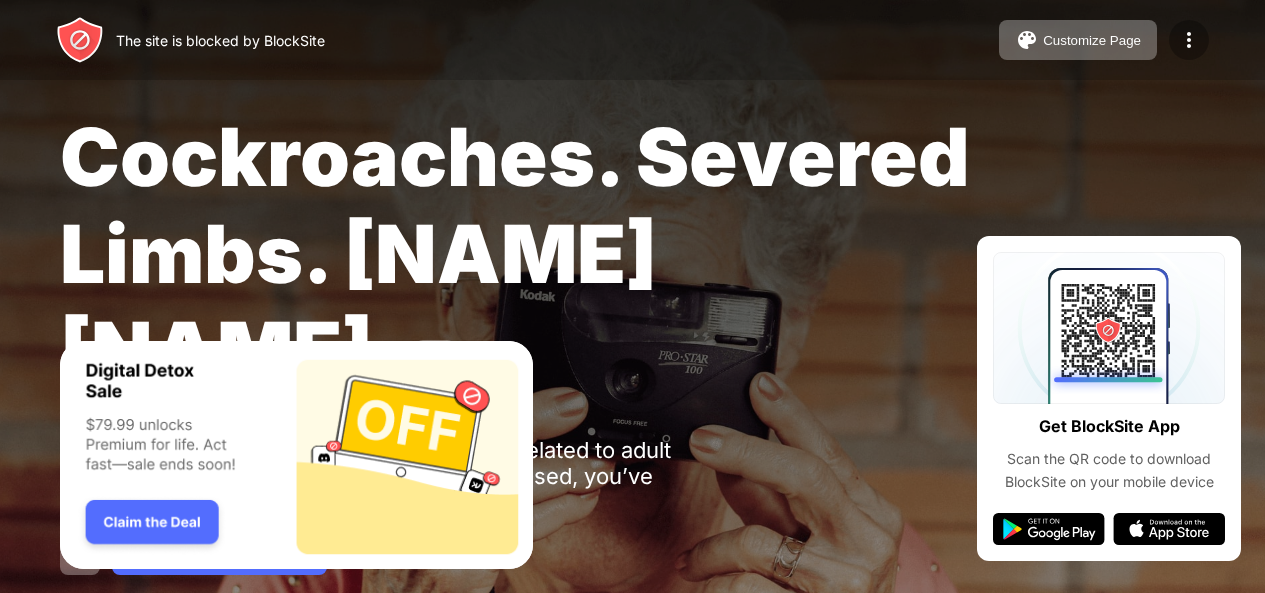click at bounding box center [1189, 40] 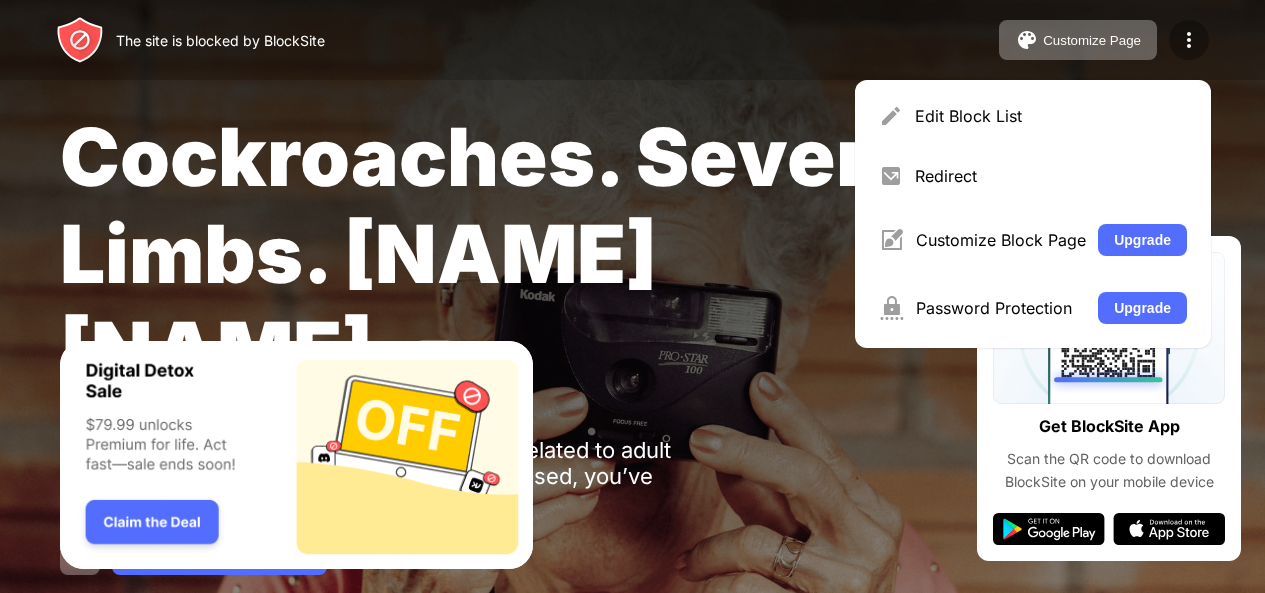 click at bounding box center (1189, 40) 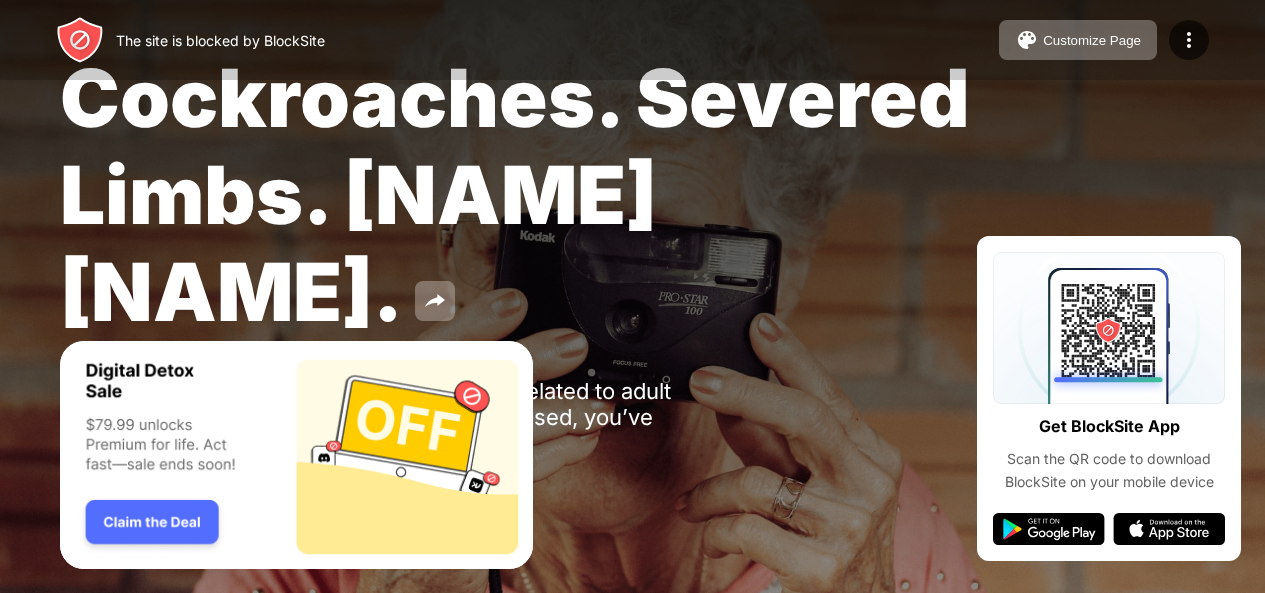 scroll, scrollTop: 90, scrollLeft: 0, axis: vertical 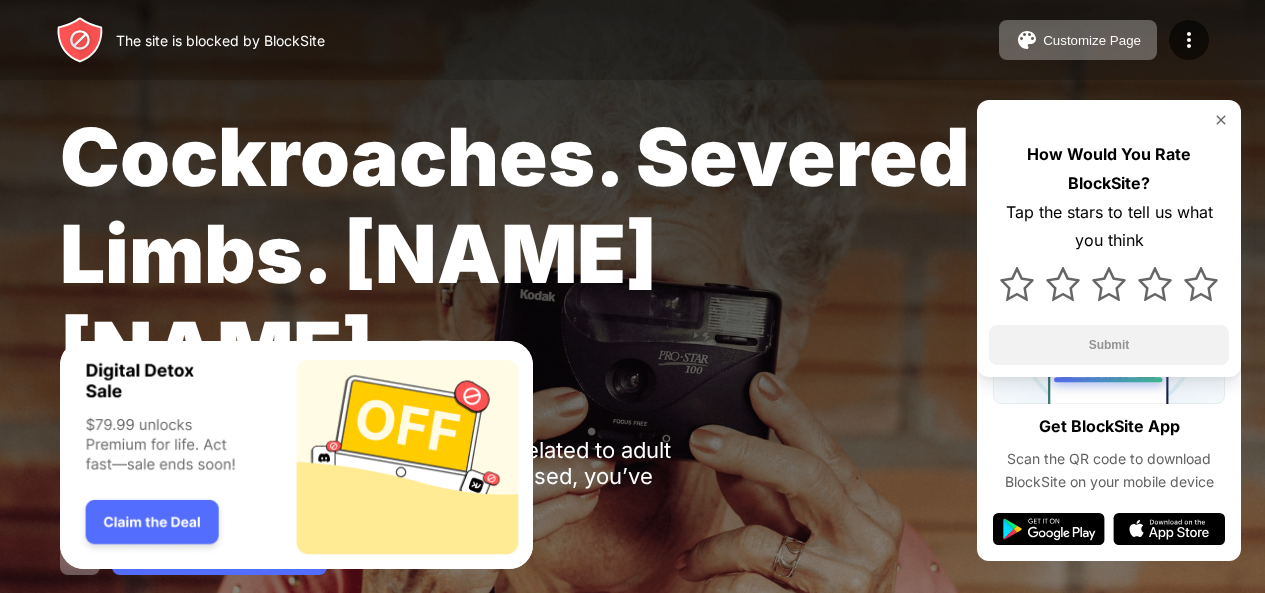 click at bounding box center (1109, 120) 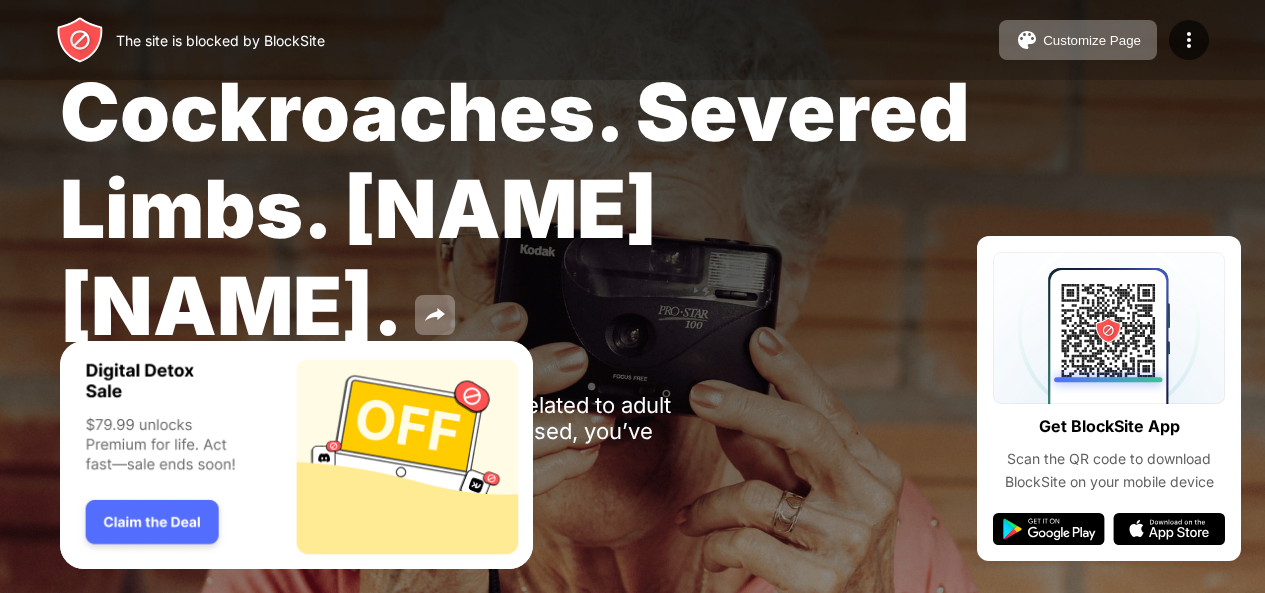 scroll, scrollTop: 90, scrollLeft: 0, axis: vertical 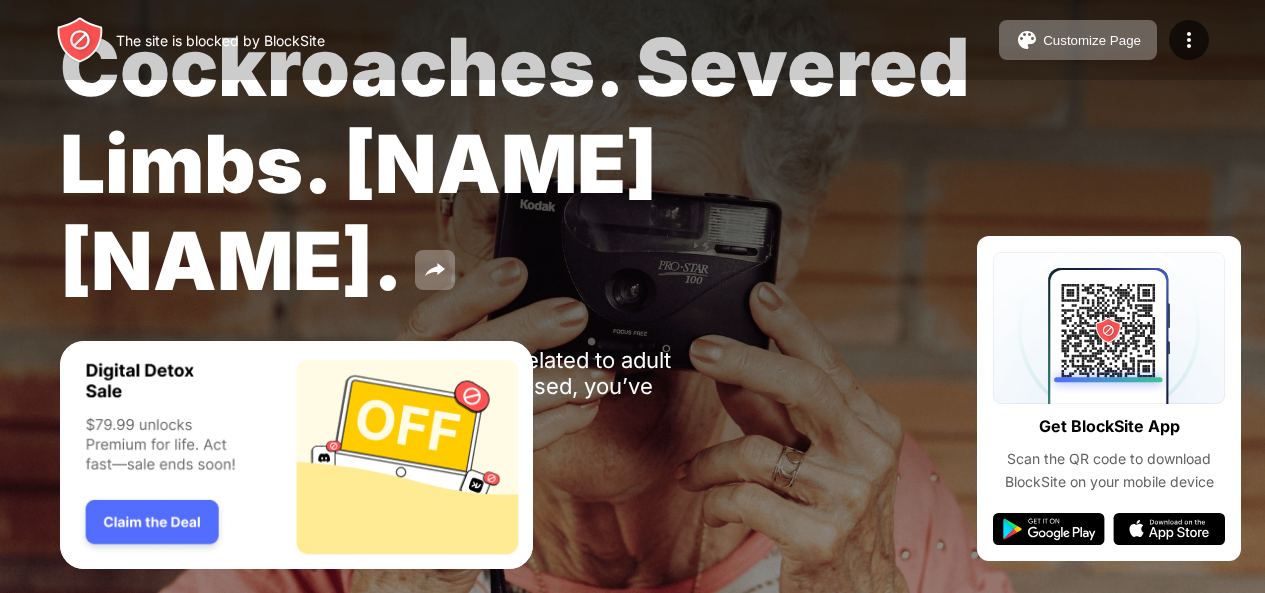 click on "Cockroaches. Severed Limbs. John Goodman. Oops! id.xhamster.com is unavailable as it is related to adult which is a category you've blocked. Stay focused, you’ve got this. Password Protection" at bounding box center [632, 251] 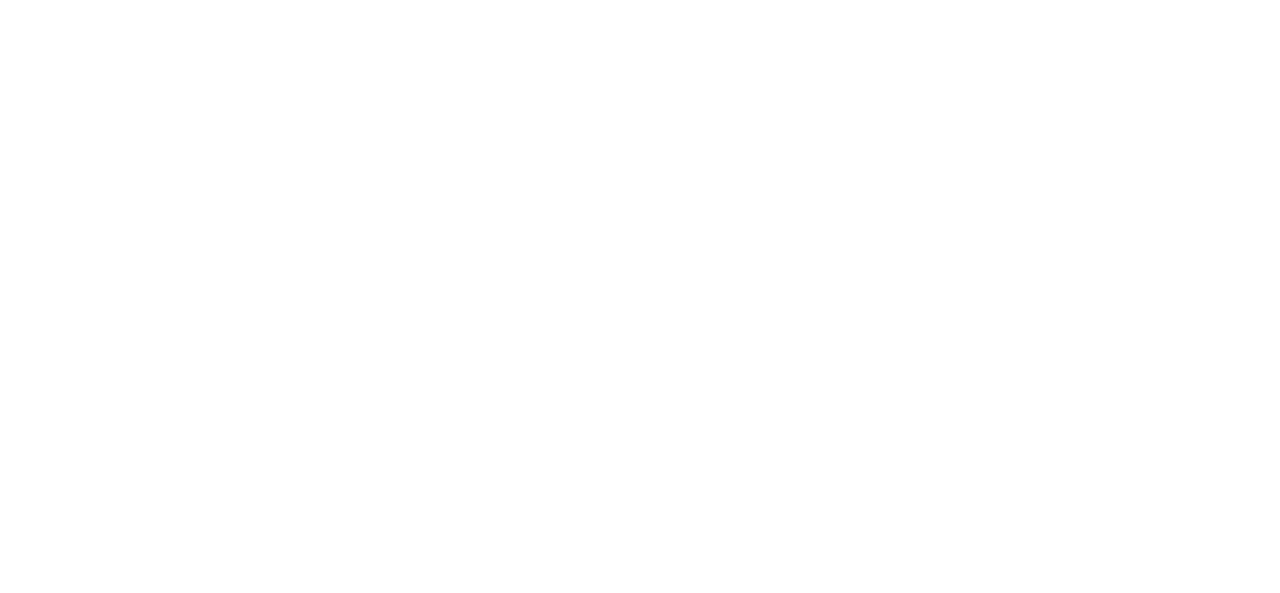 scroll, scrollTop: 0, scrollLeft: 0, axis: both 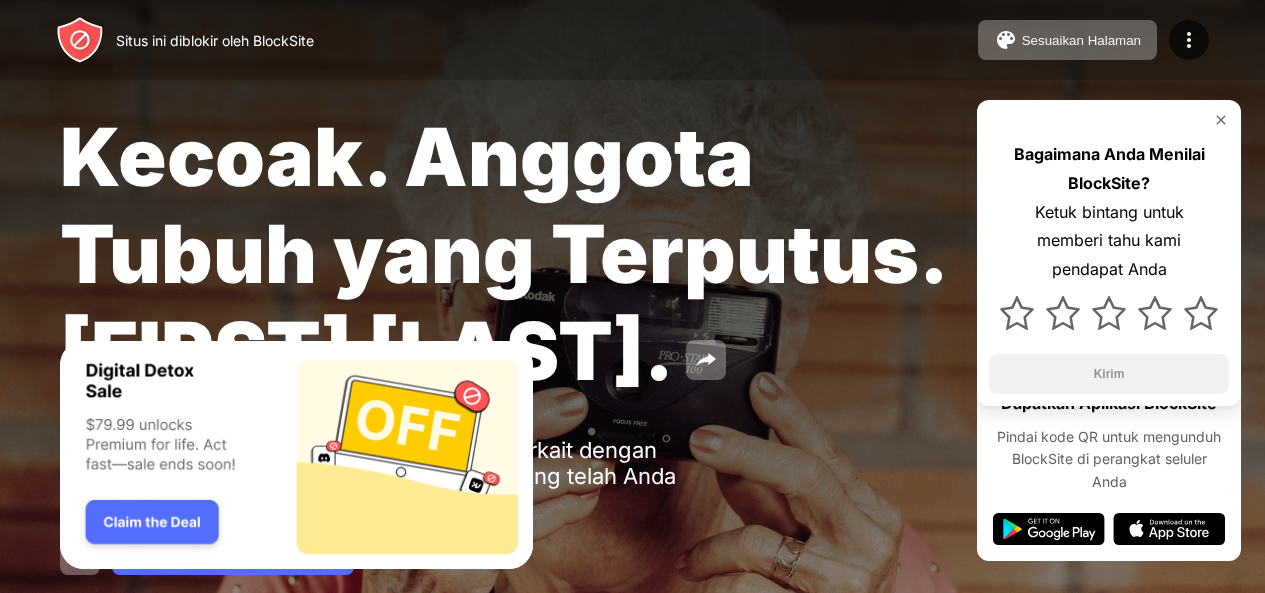 click on "Perlindungan Kata Sandi" at bounding box center (632, 555) 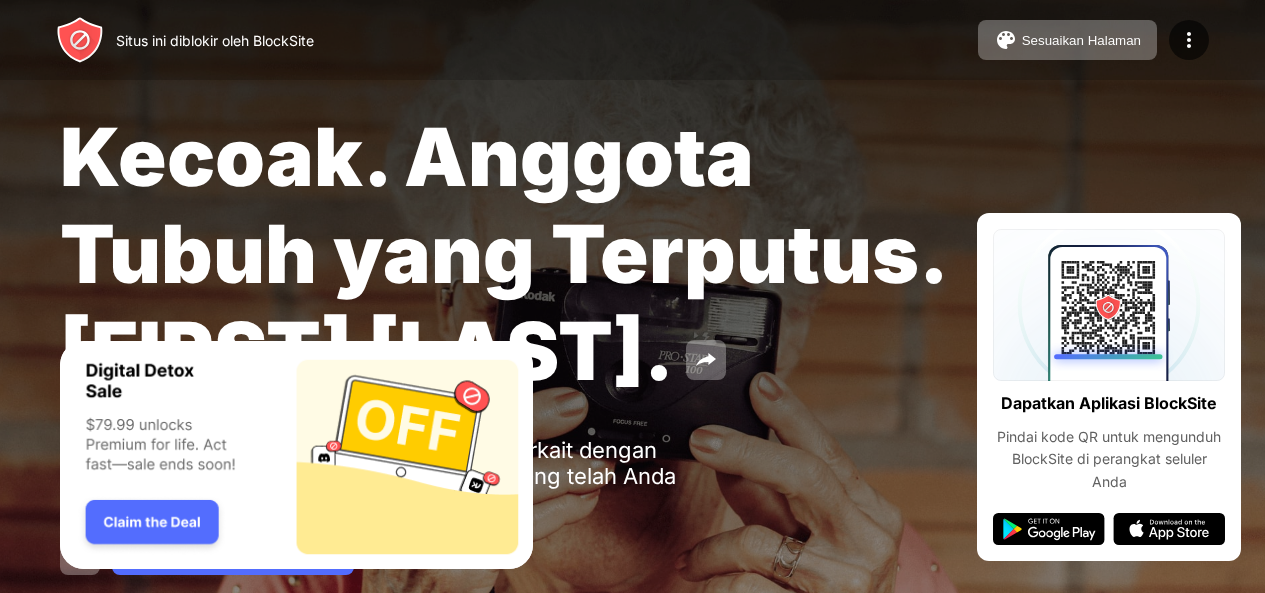 click on "Perlindungan Kata Sandi" at bounding box center [632, 555] 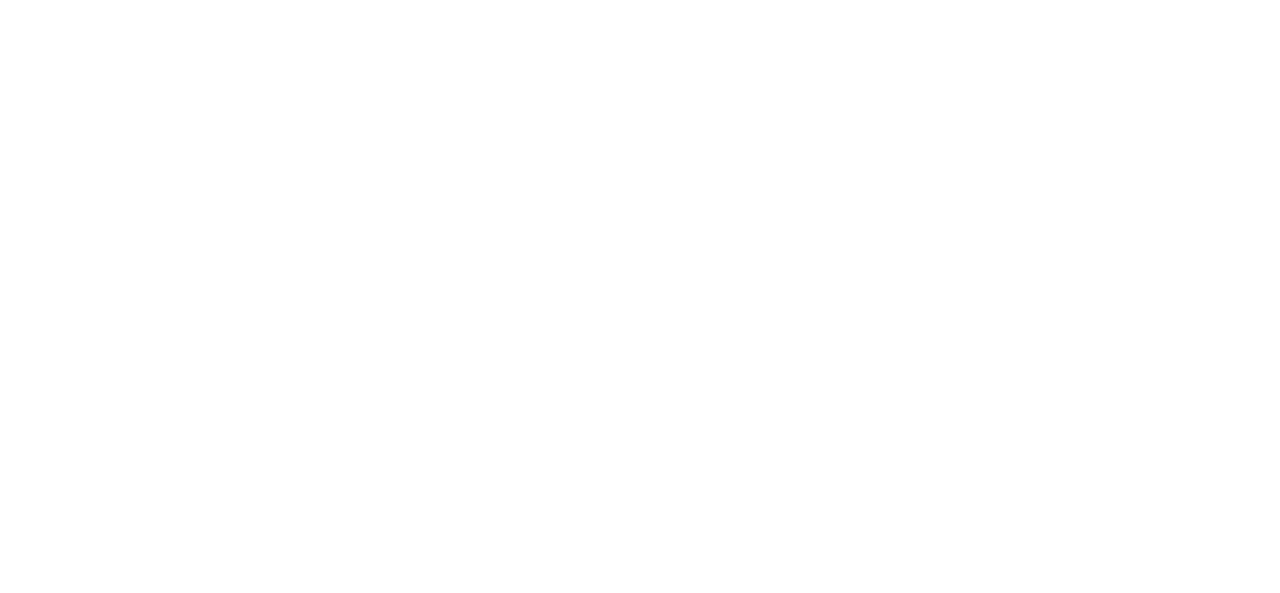 scroll, scrollTop: 0, scrollLeft: 0, axis: both 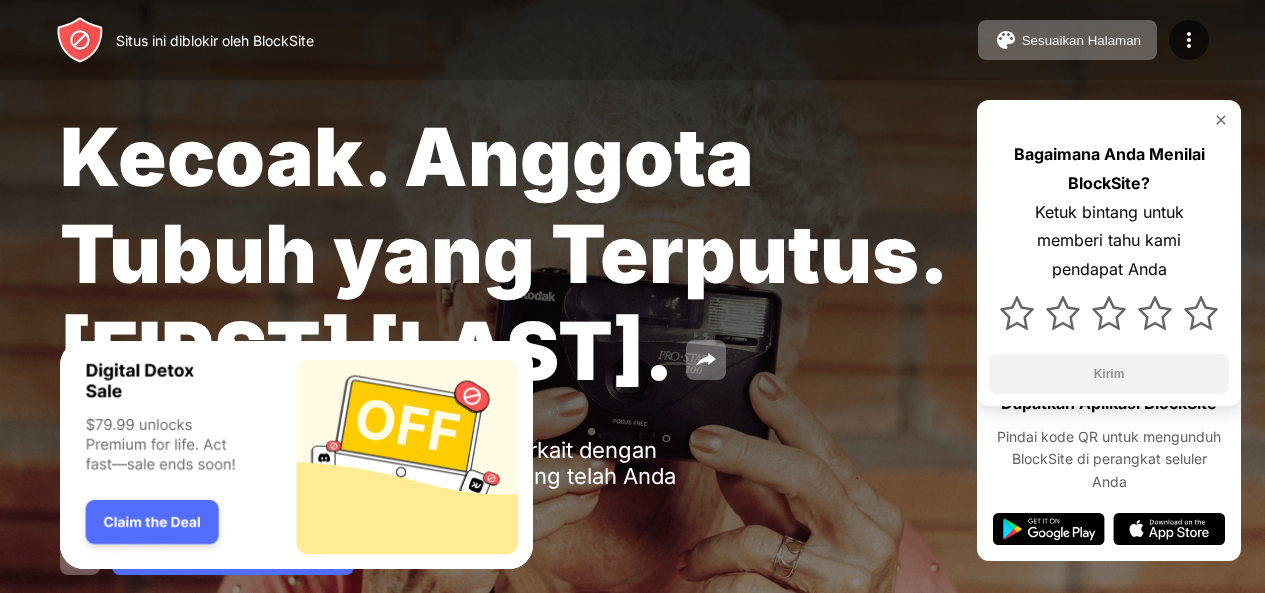 click on "Bagaimana Anda Menilai BlockSite? Ketuk bintang untuk memberi tahu kami pendapat Anda Kirim" at bounding box center [1109, 253] 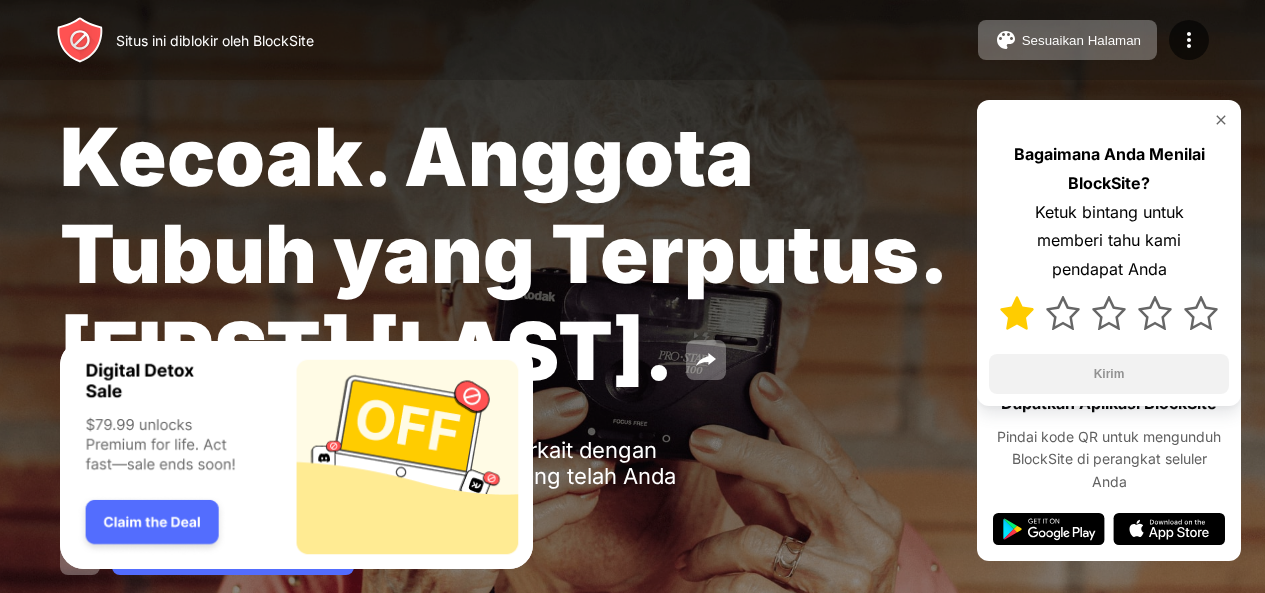 click at bounding box center [1017, 313] 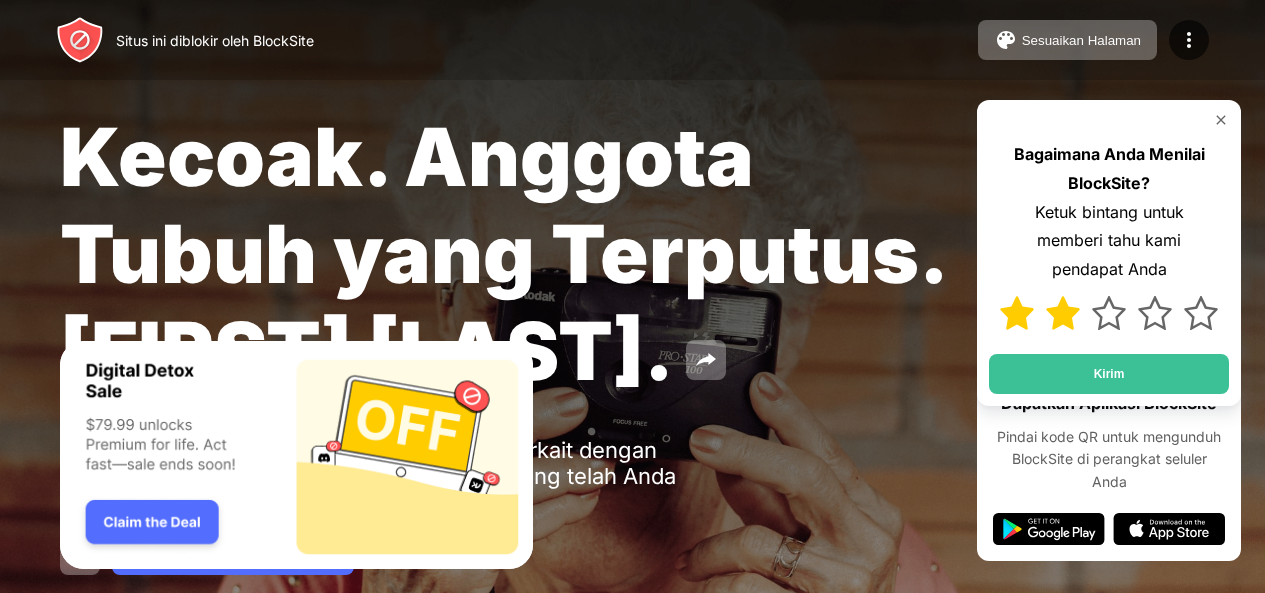 click at bounding box center (1109, 313) 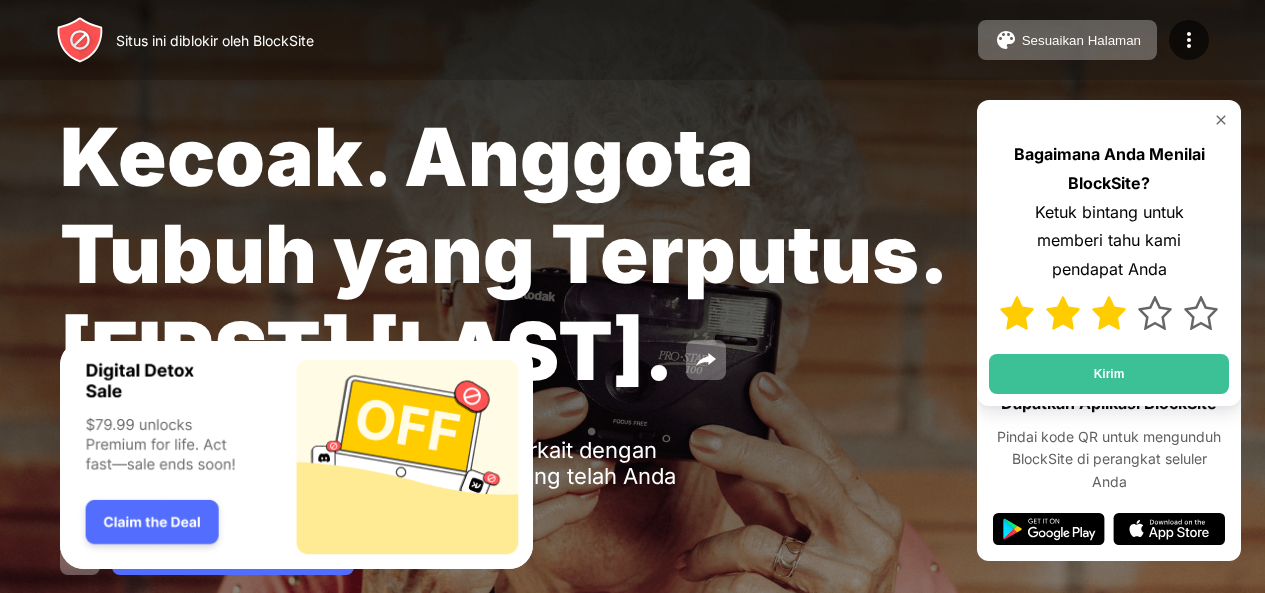 click at bounding box center (1109, 313) 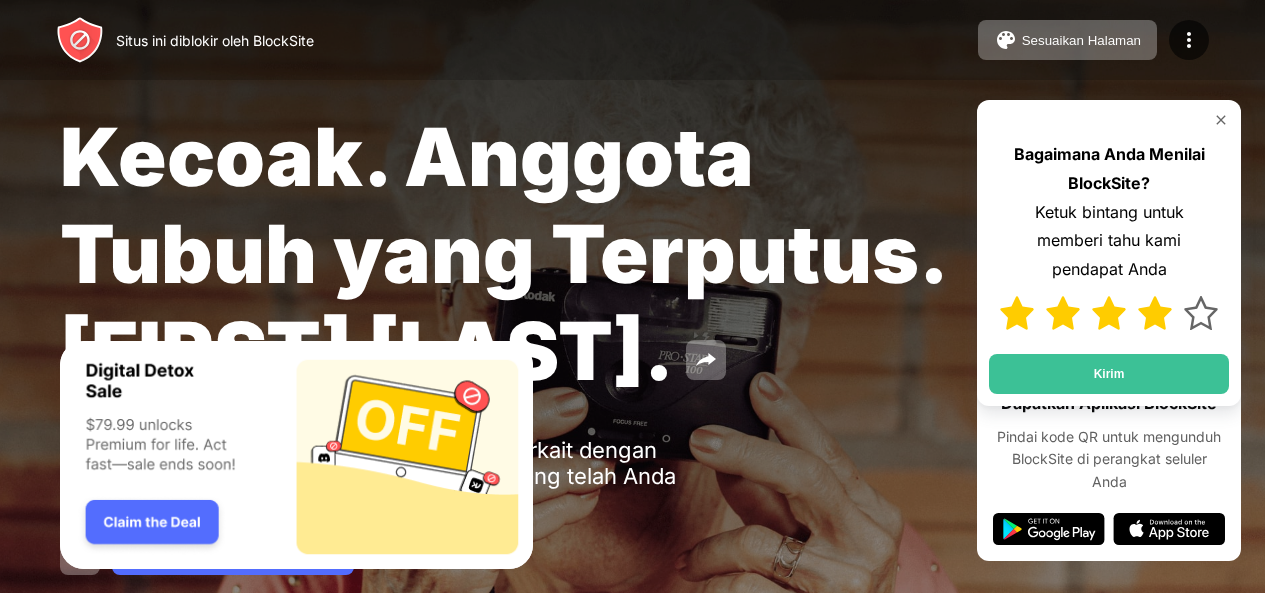 click at bounding box center [1109, 313] 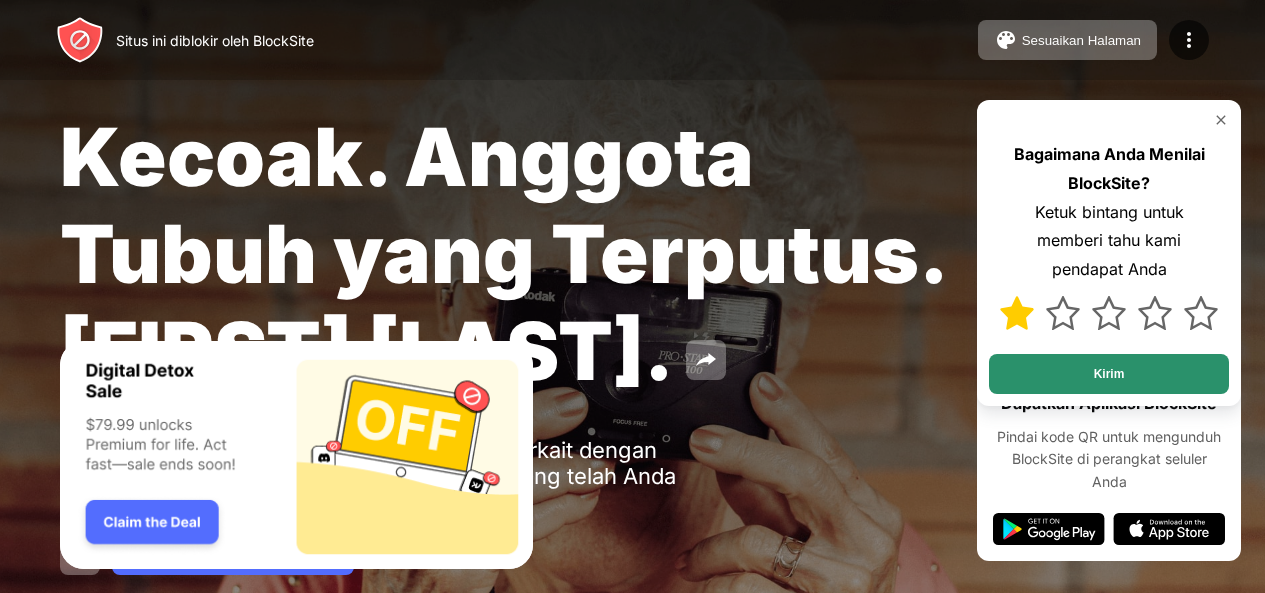 click on "Kirim" at bounding box center (1109, 374) 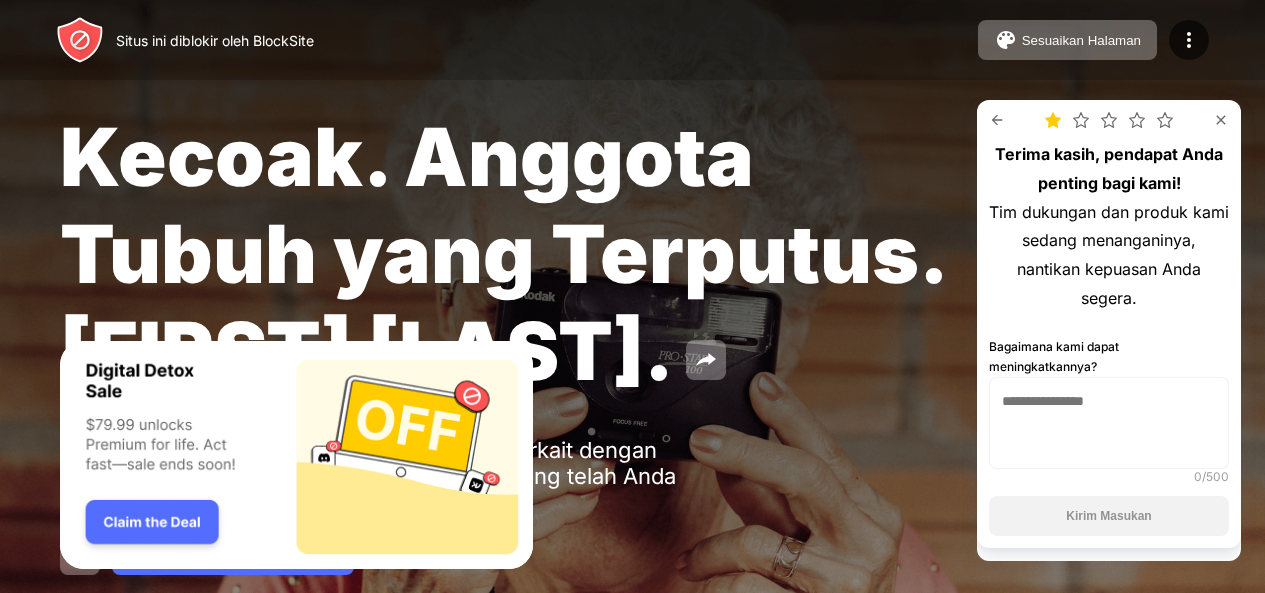 click at bounding box center (1081, 120) 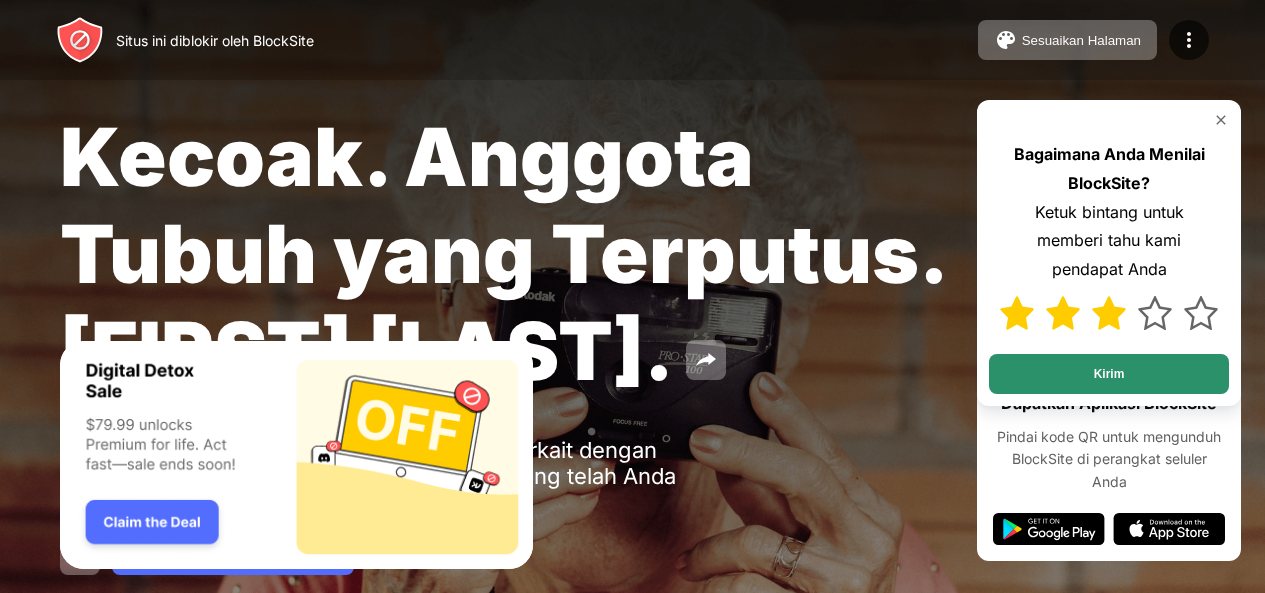 click at bounding box center (1109, 313) 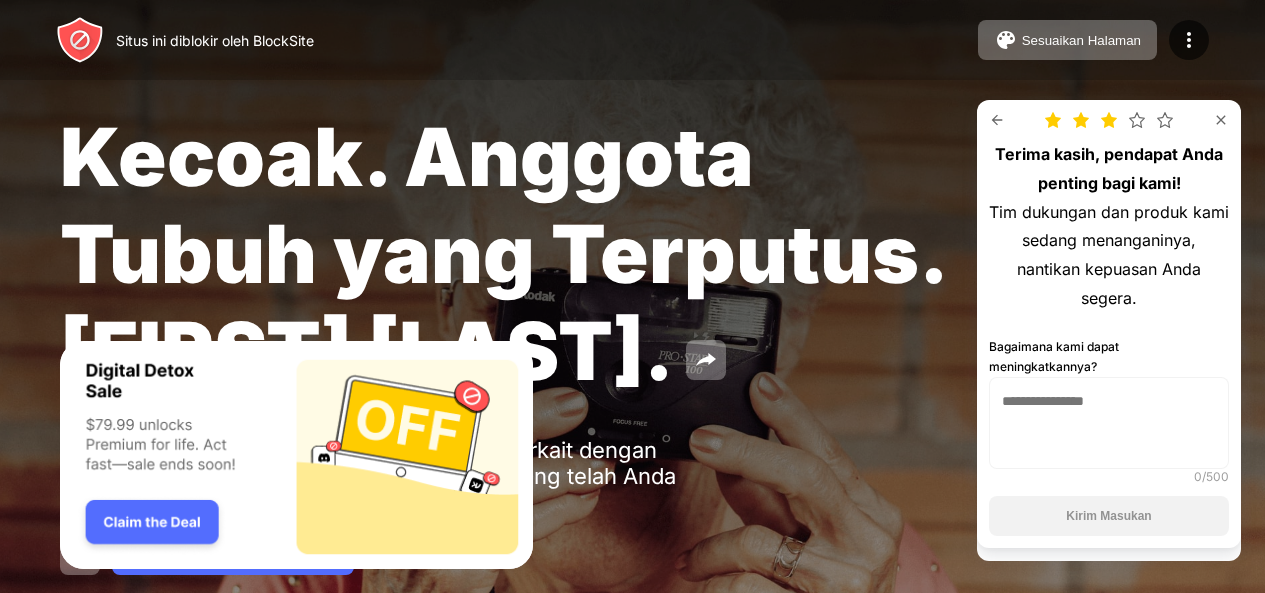 click at bounding box center [1221, 120] 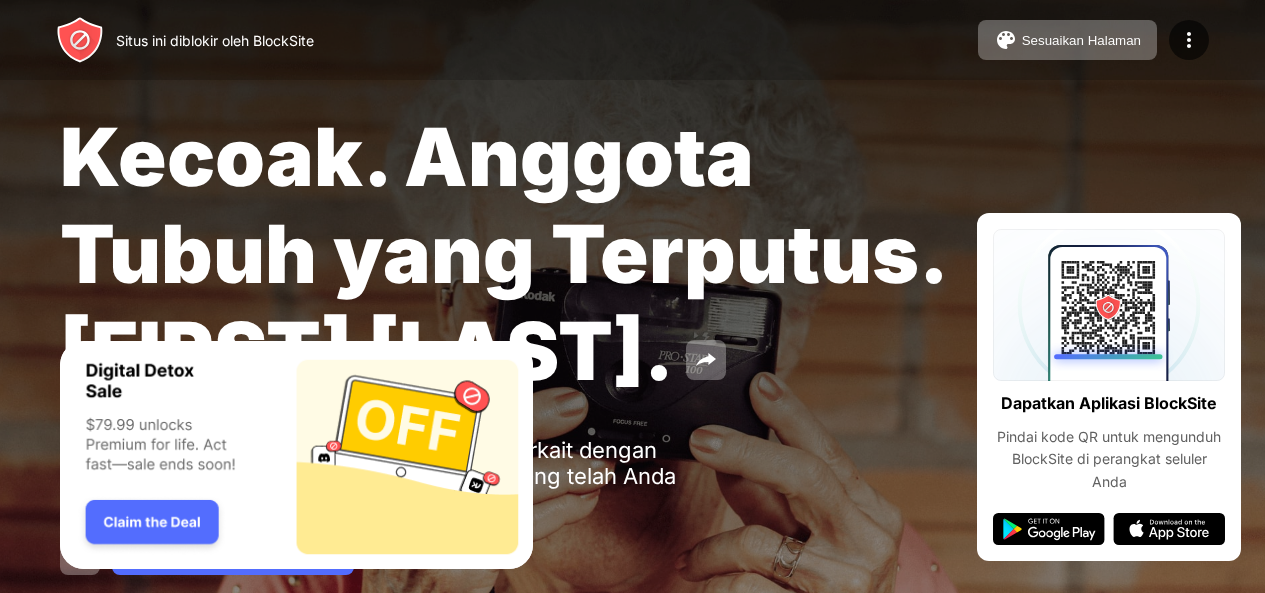 click on "Kecoak. Anggota Tubuh yang Terputus. John Goodman. Ups! id.xhamster.com tidak tersedia karena terkait dengan kategori dewasa, yang merupakan kategori yang telah Anda blokir. Tetap fokus, Anda bisa mengatasinya. Perlindungan Kata Sandi" at bounding box center [632, 341] 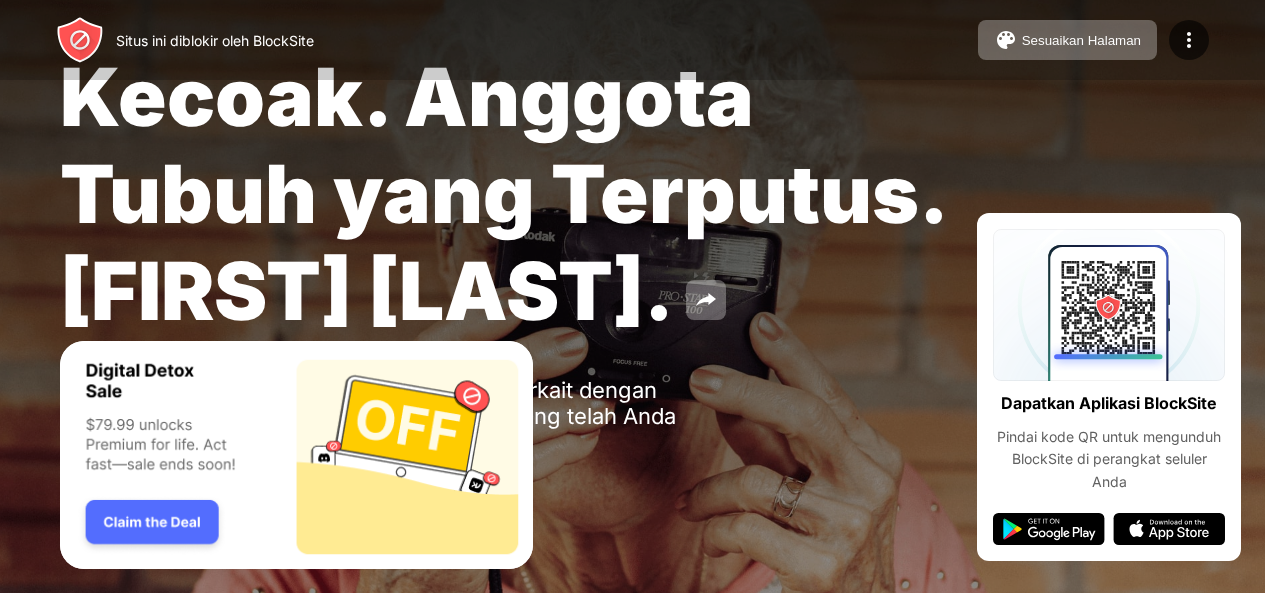 scroll, scrollTop: 90, scrollLeft: 0, axis: vertical 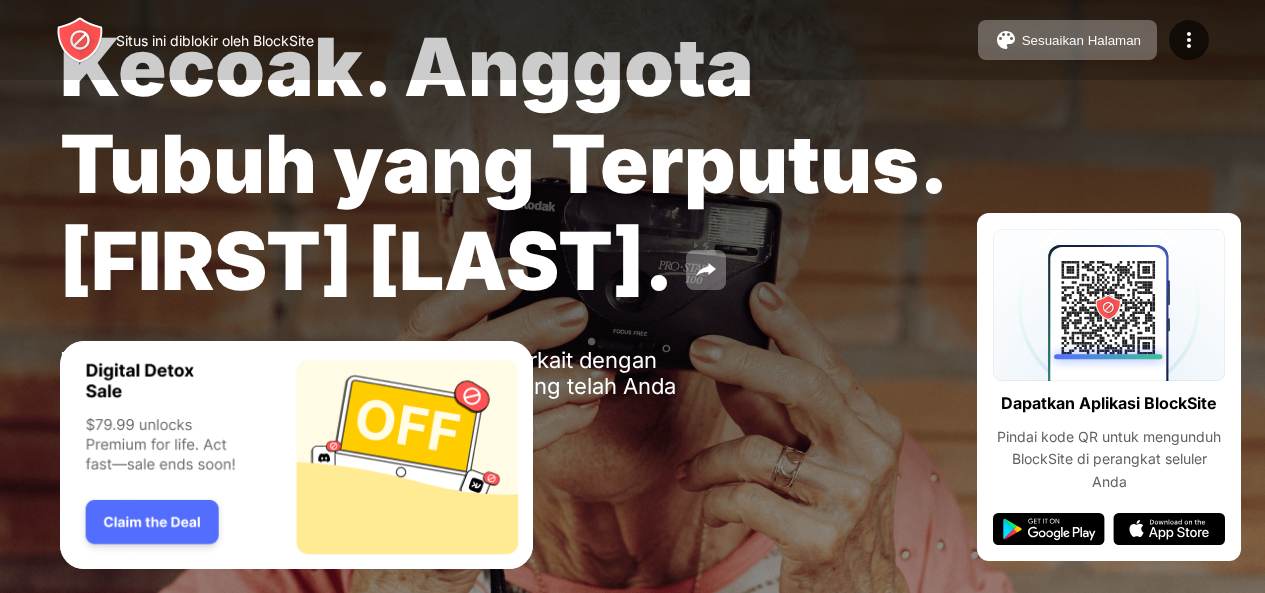 click at bounding box center (296, 455) 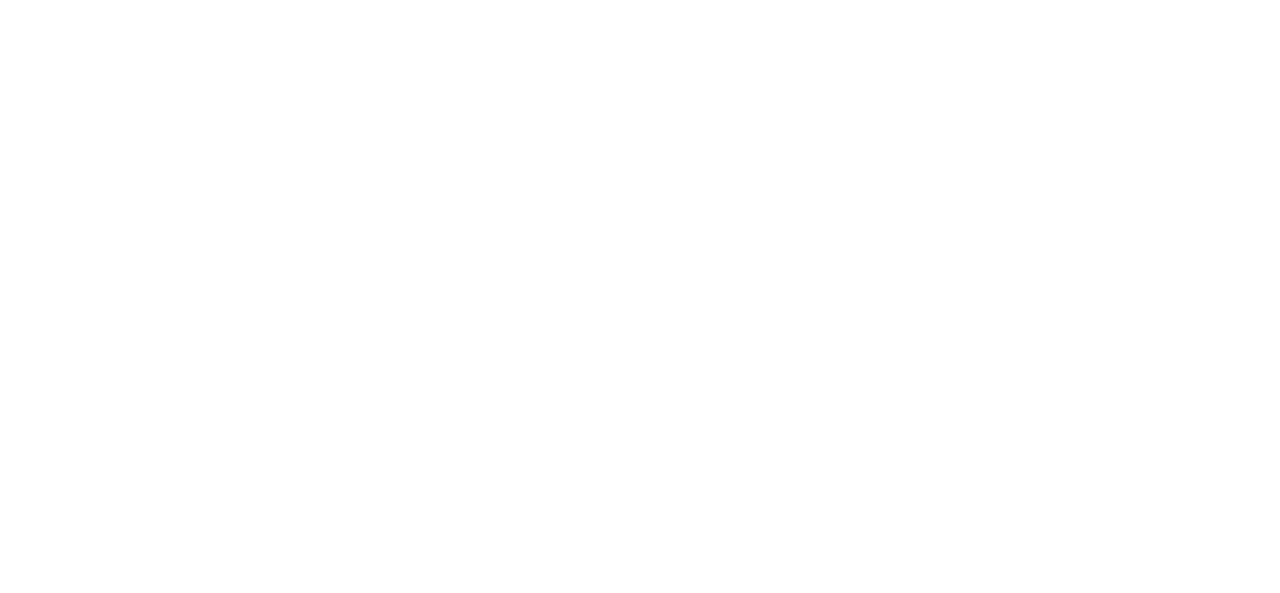 scroll, scrollTop: 0, scrollLeft: 0, axis: both 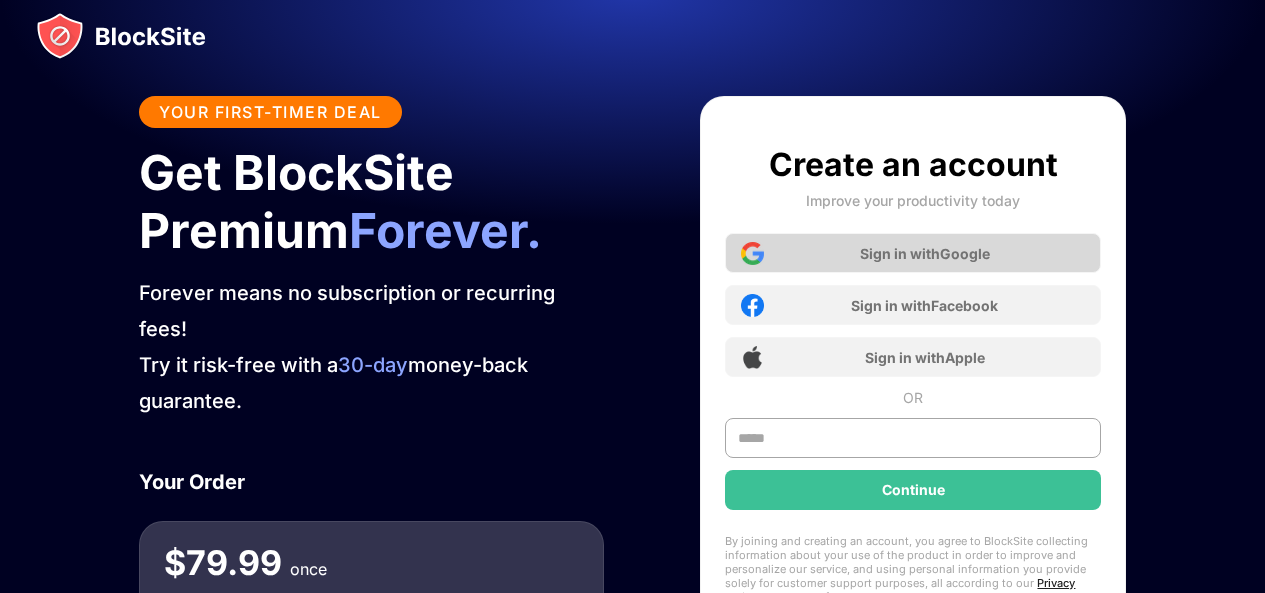 click on "Sign in with  Google" at bounding box center (912, 253) 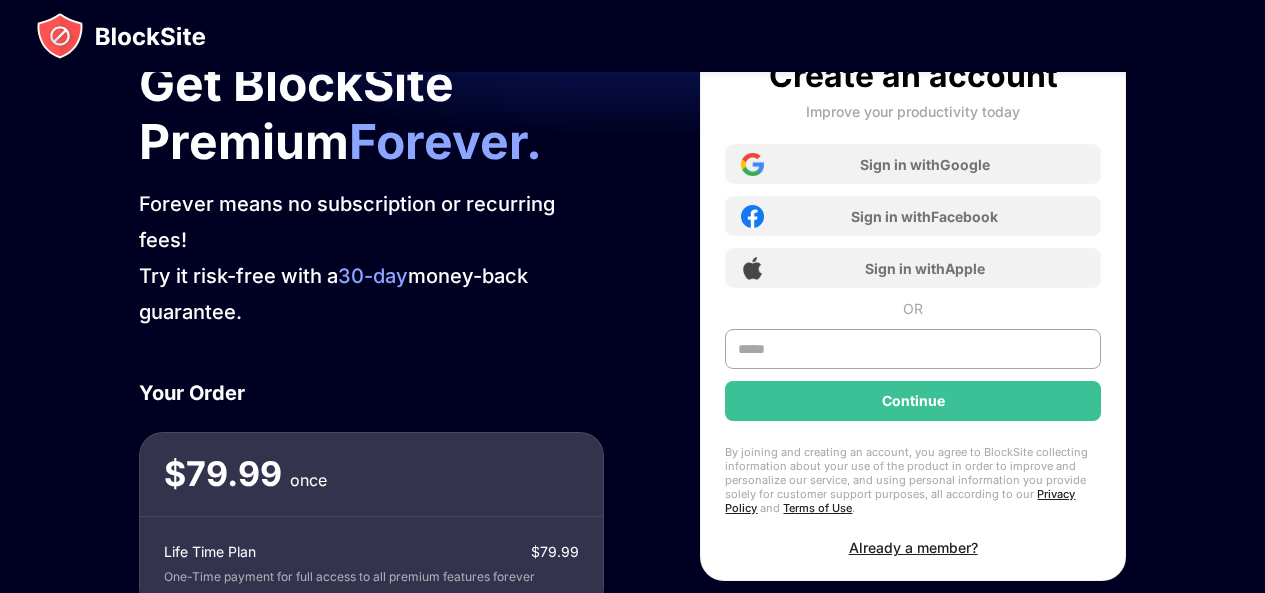 scroll, scrollTop: 0, scrollLeft: 0, axis: both 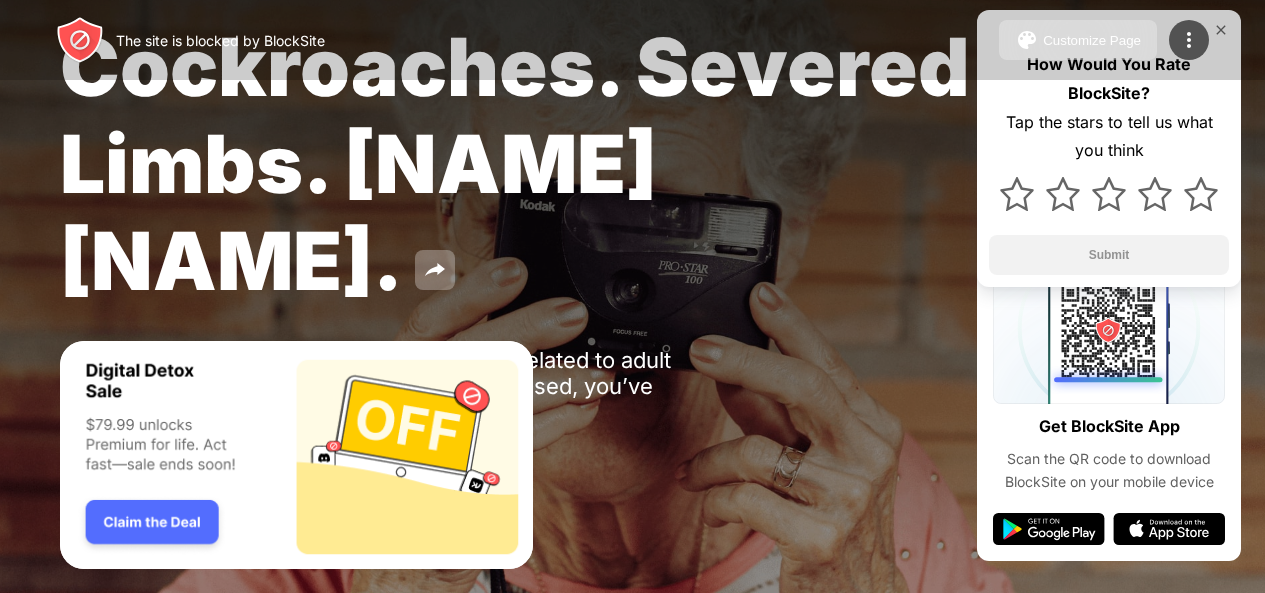 click on "The site is blocked by BlockSite Customize Page Edit Block List Redirect Customize Block Page Upgrade Password Protection Upgrade" at bounding box center [632, 40] 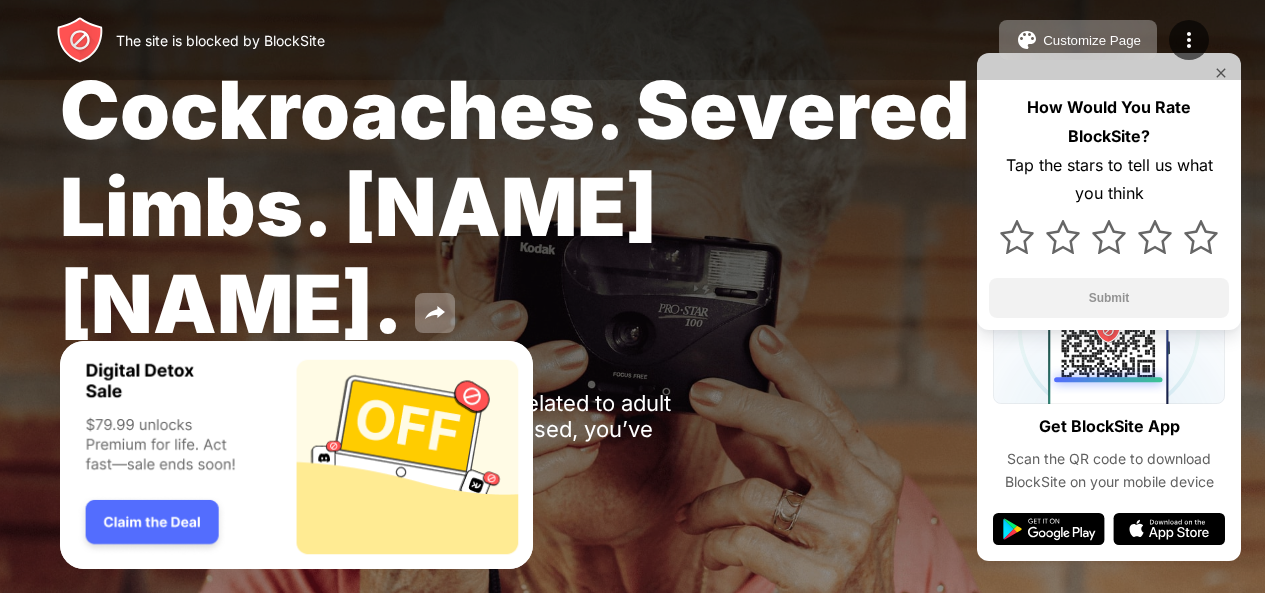 scroll, scrollTop: 10, scrollLeft: 0, axis: vertical 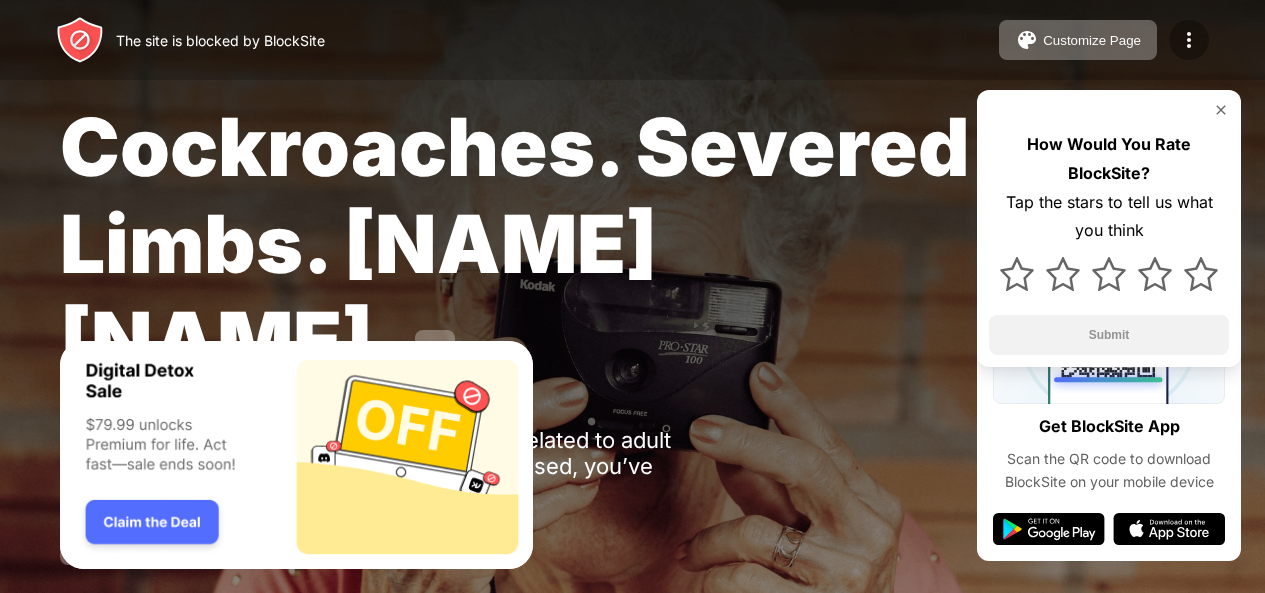 click at bounding box center (1189, 40) 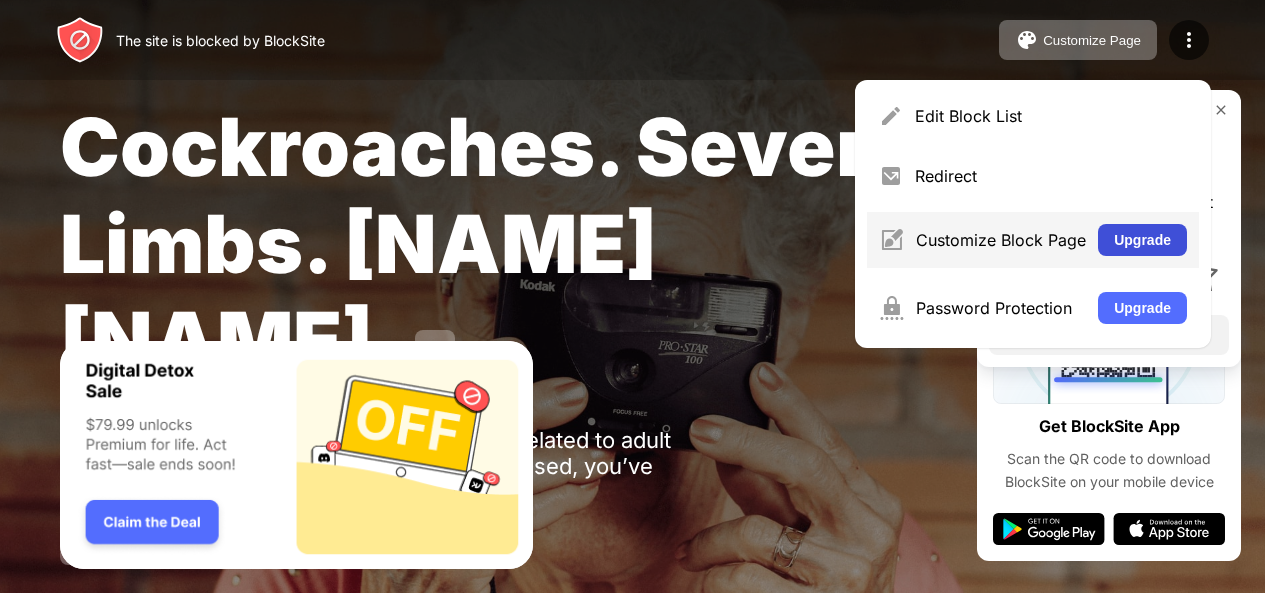 click on "Upgrade" at bounding box center [1142, 240] 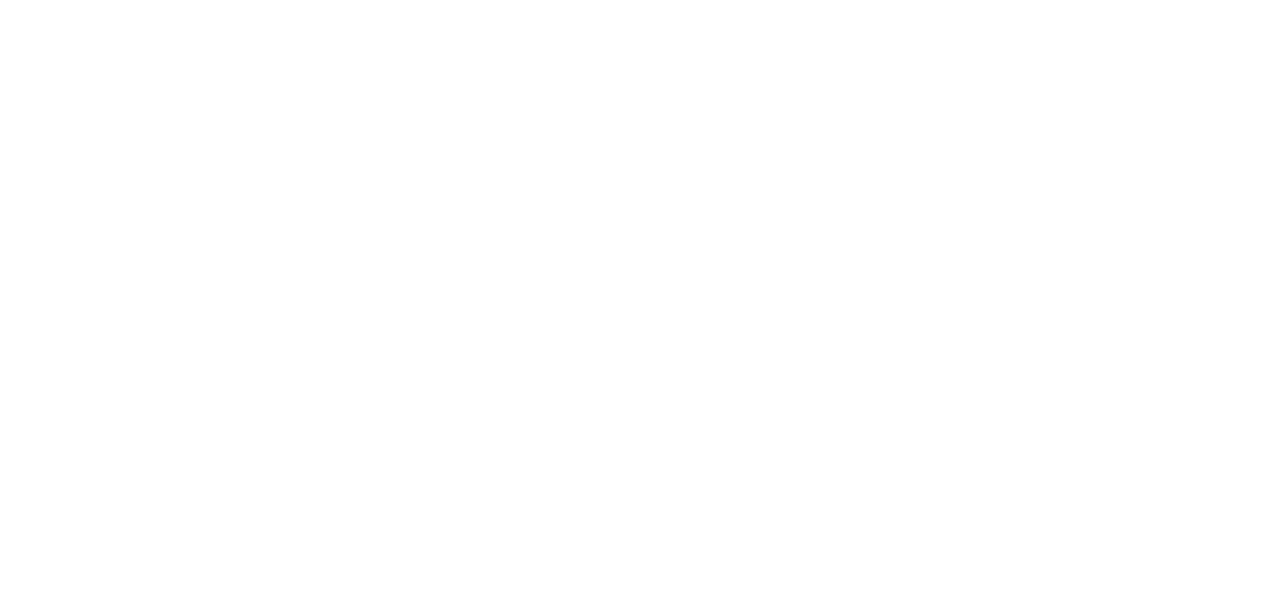scroll, scrollTop: 0, scrollLeft: 0, axis: both 